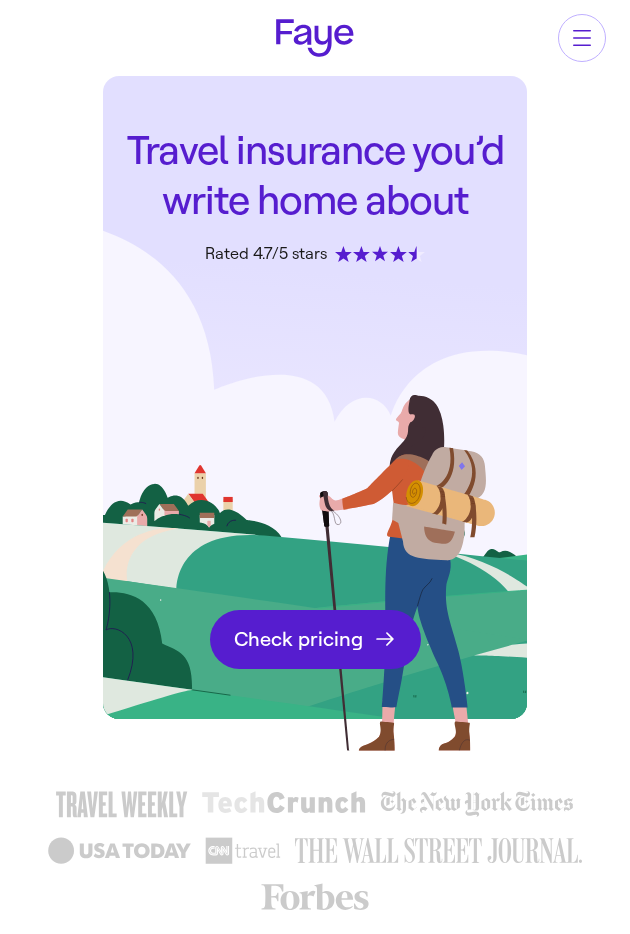 scroll, scrollTop: 0, scrollLeft: 0, axis: both 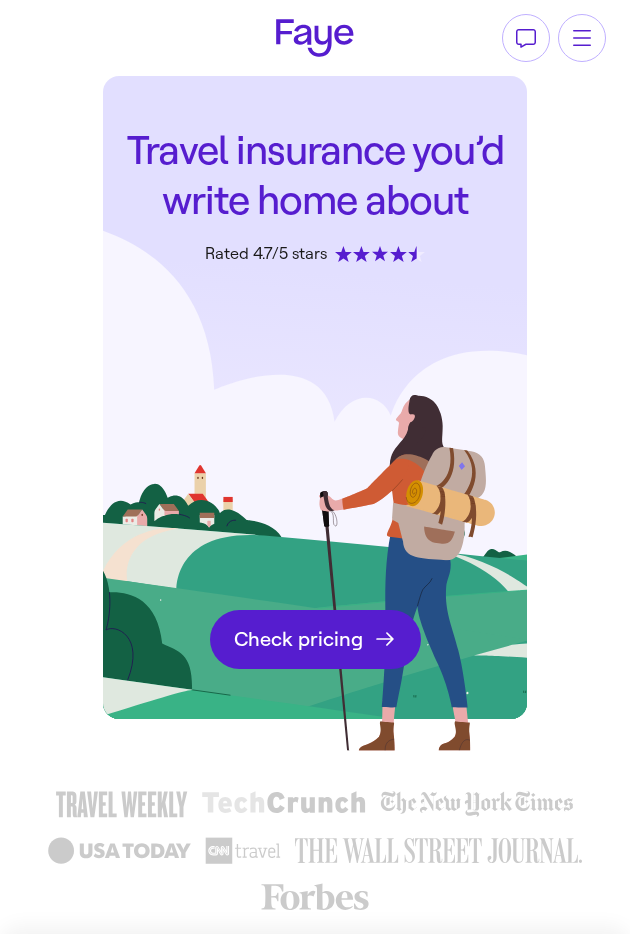 click on "Check pricing" at bounding box center (315, 639) 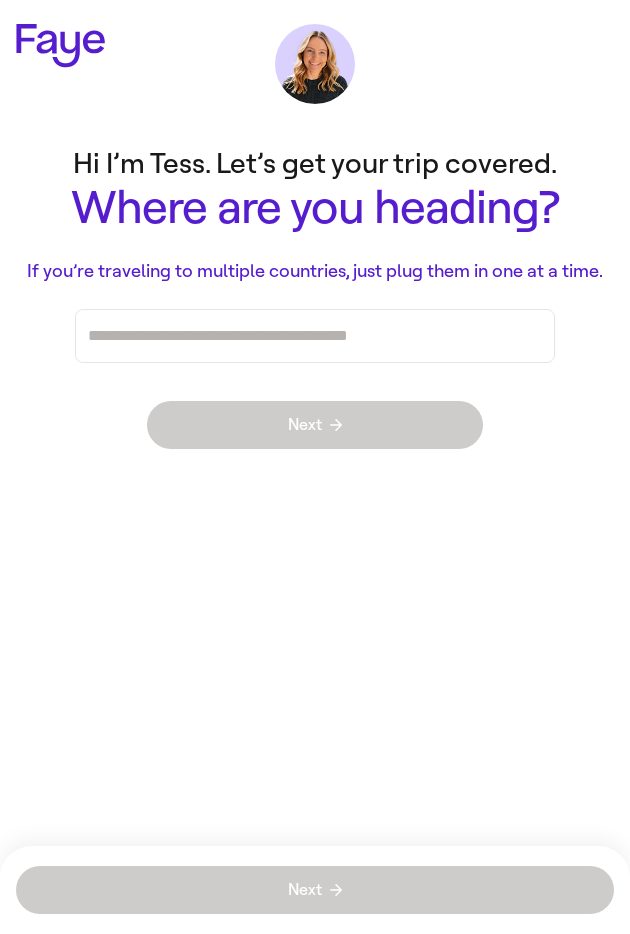 scroll, scrollTop: 0, scrollLeft: 0, axis: both 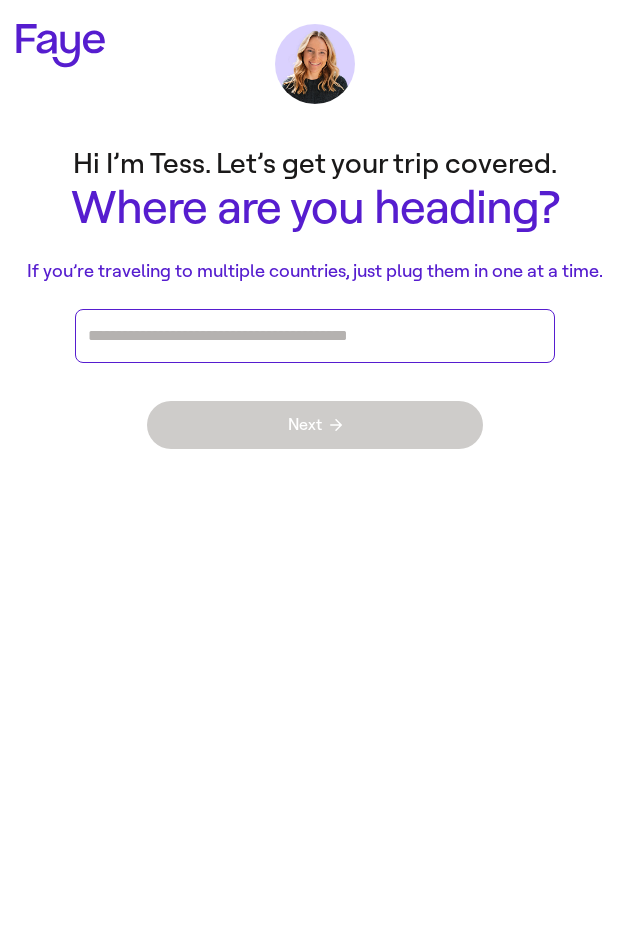 click at bounding box center [315, 336] 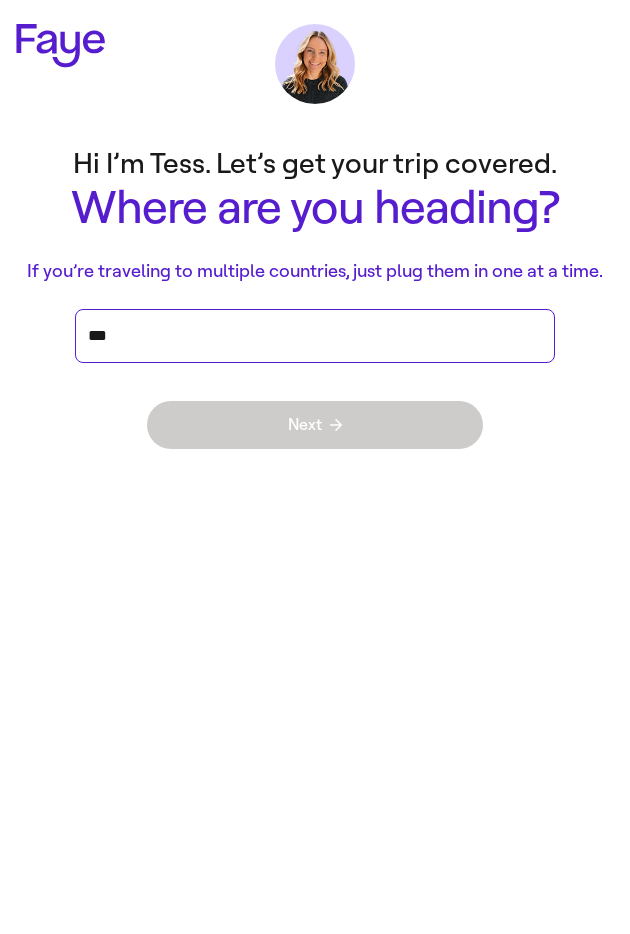 type on "****" 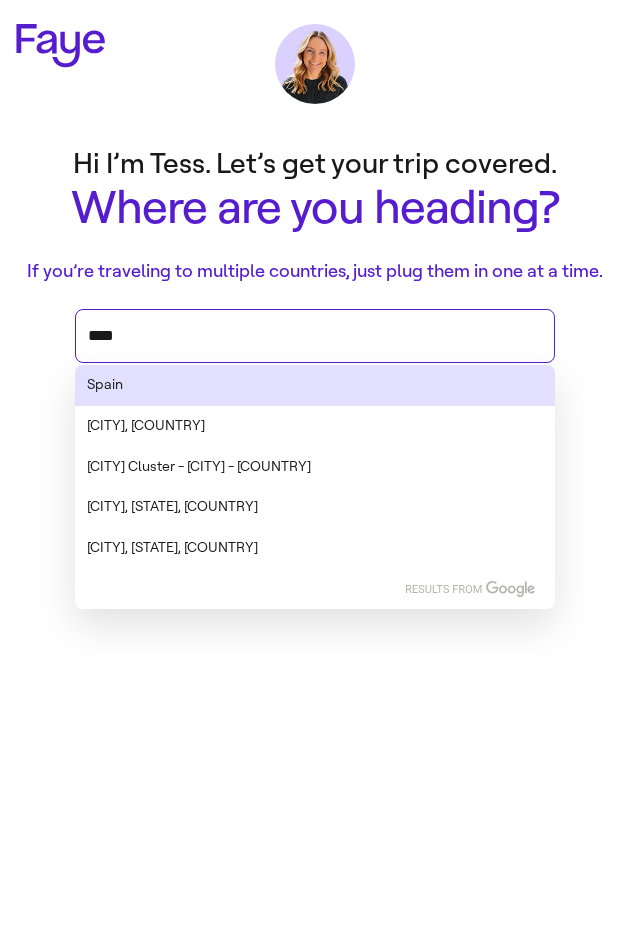 type 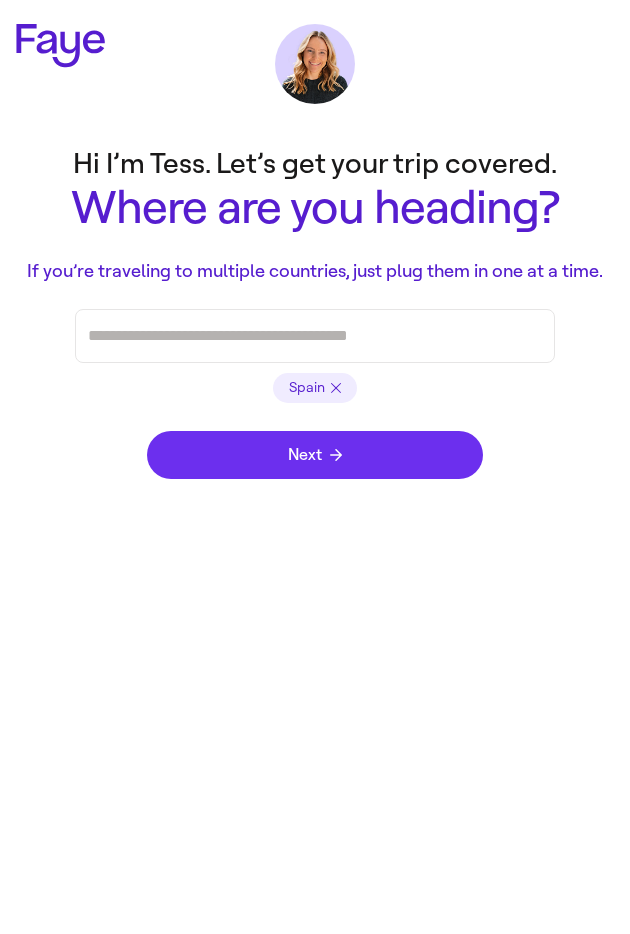 click on "Next" at bounding box center (315, 455) 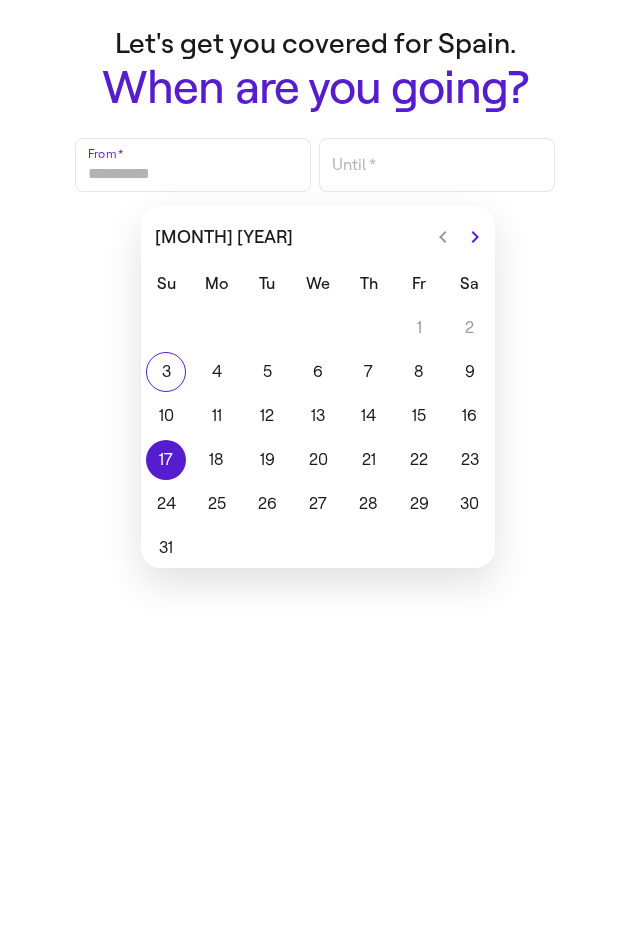 click on "17" at bounding box center [166, 460] 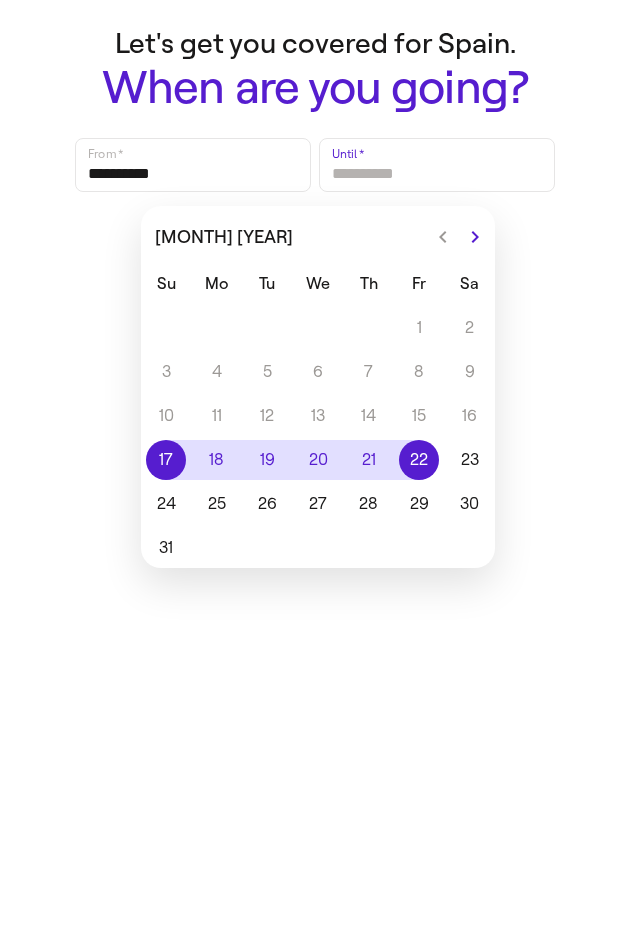 click on "22" at bounding box center (419, 460) 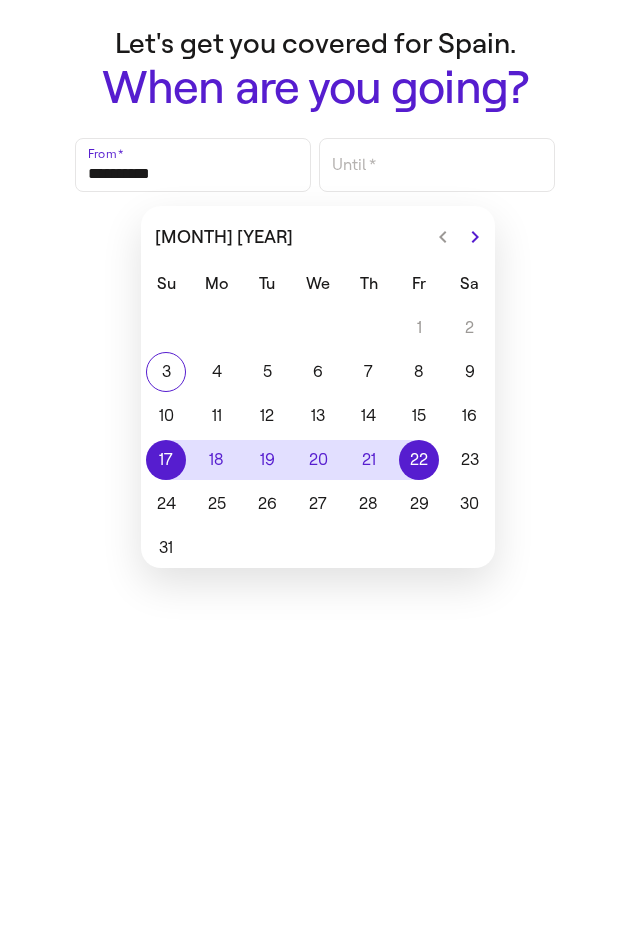 type on "**********" 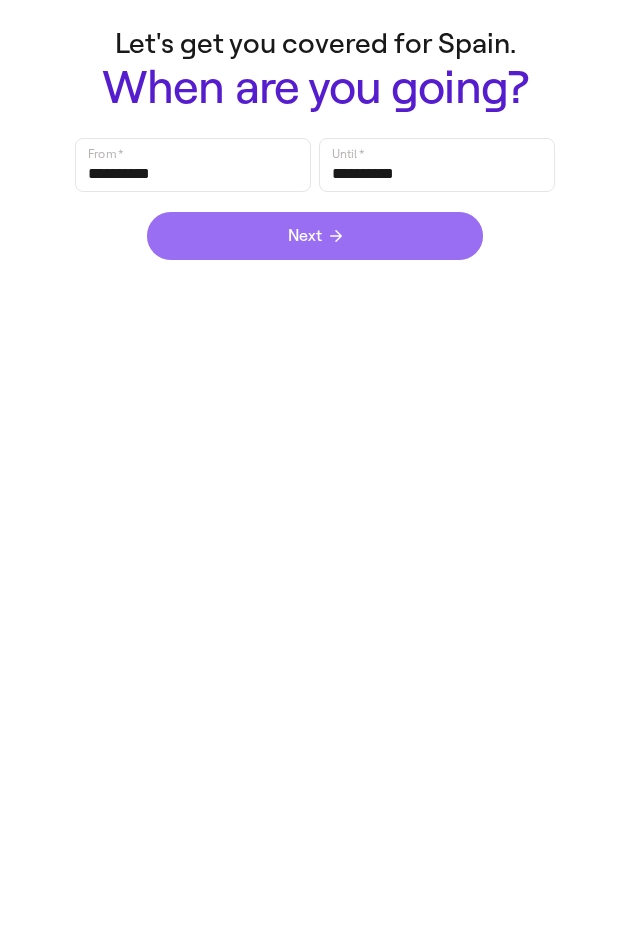 click on "Next" at bounding box center (315, 236) 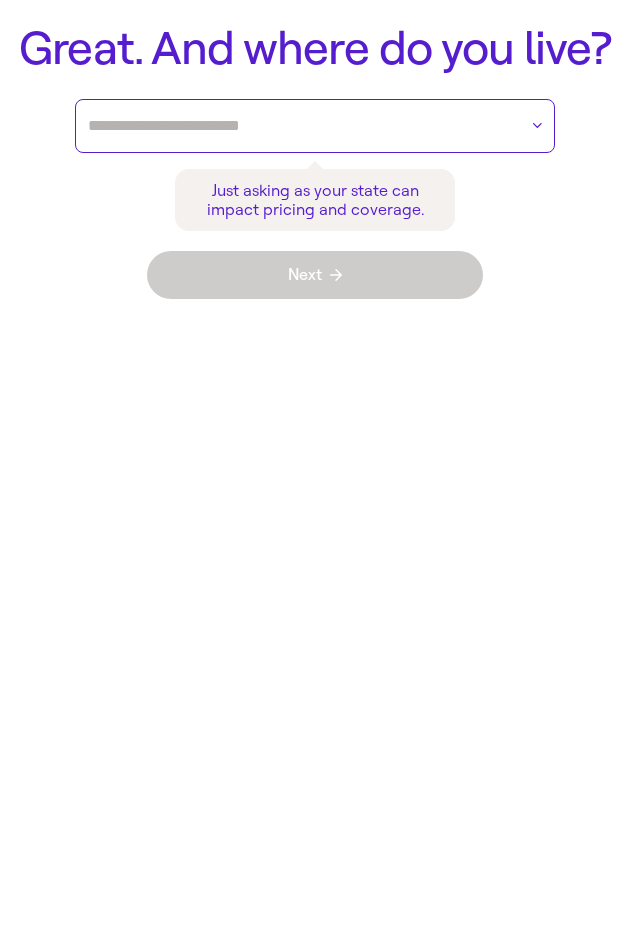 click at bounding box center [302, 126] 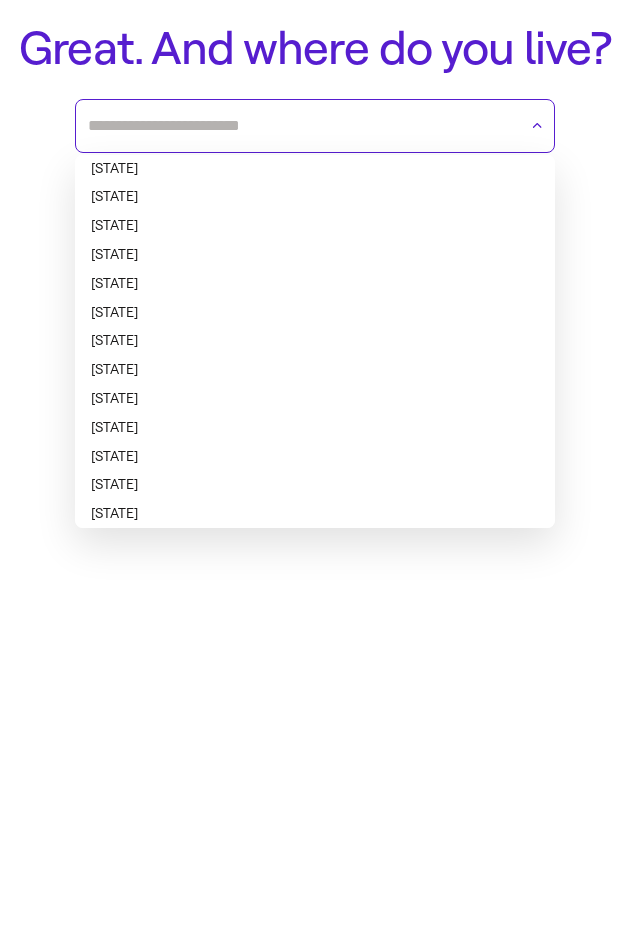 click on "Connecticut" at bounding box center (315, 341) 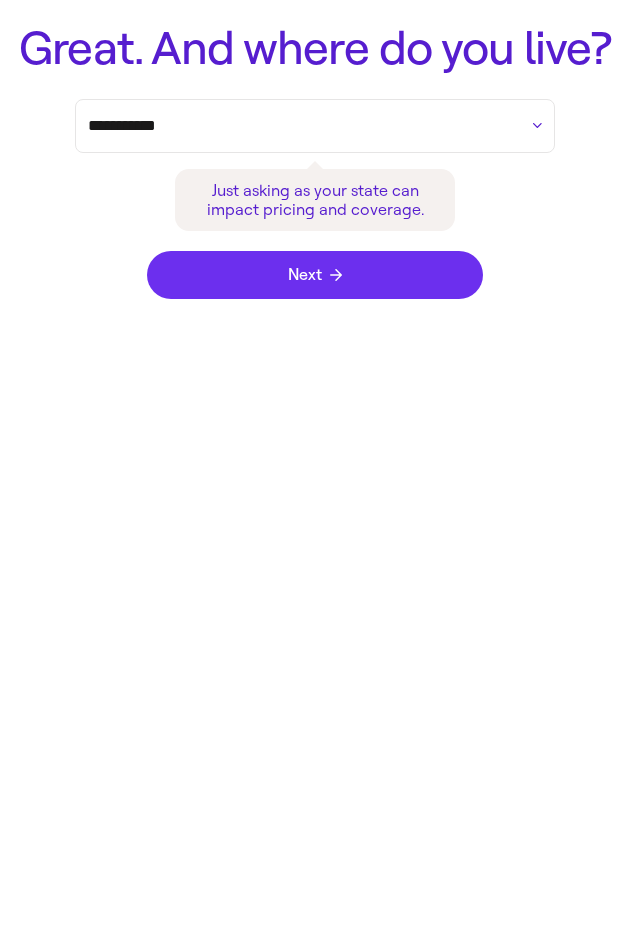 click on "Next" at bounding box center [315, 275] 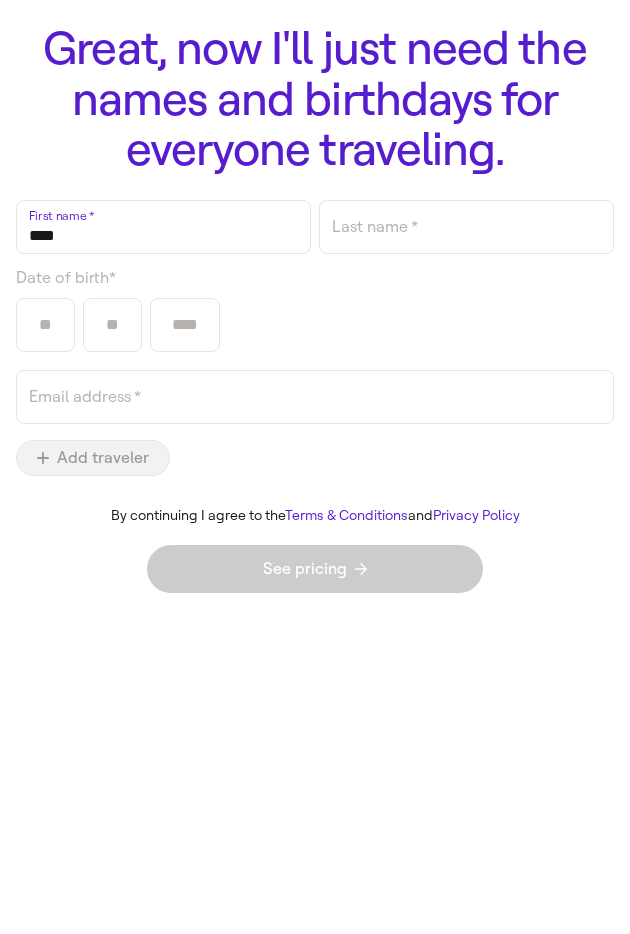 type on "****" 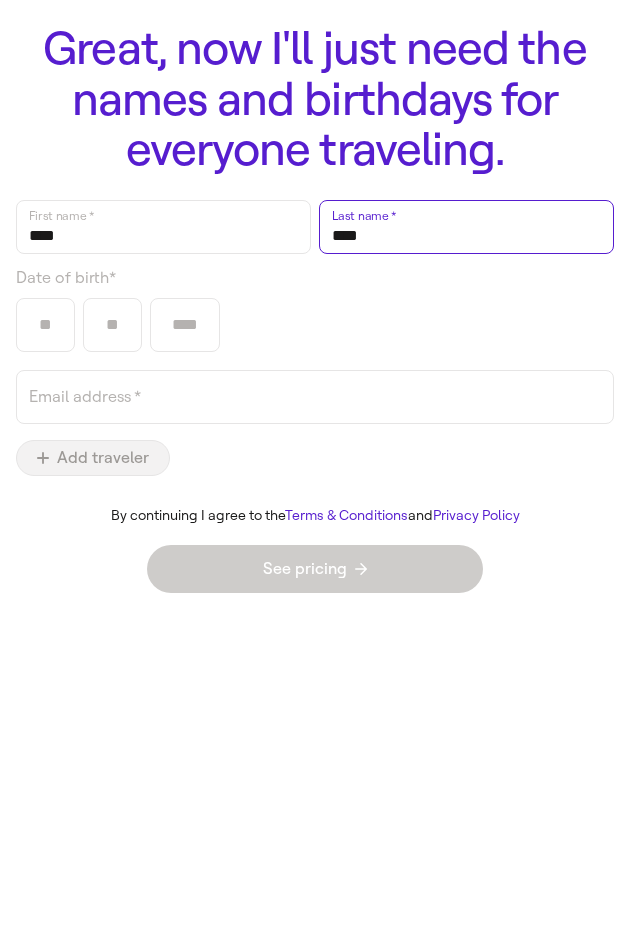 type on "****" 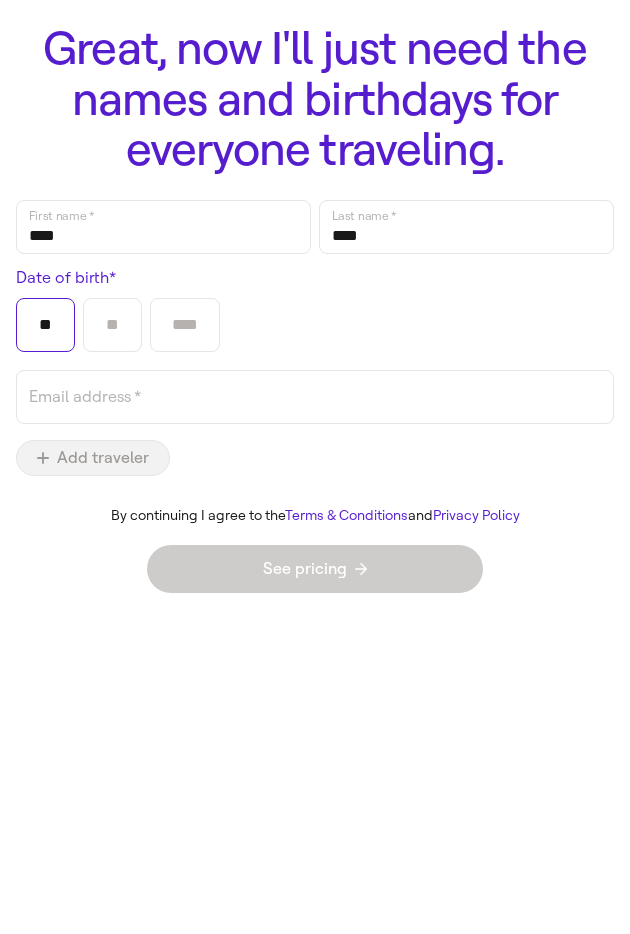 type on "**" 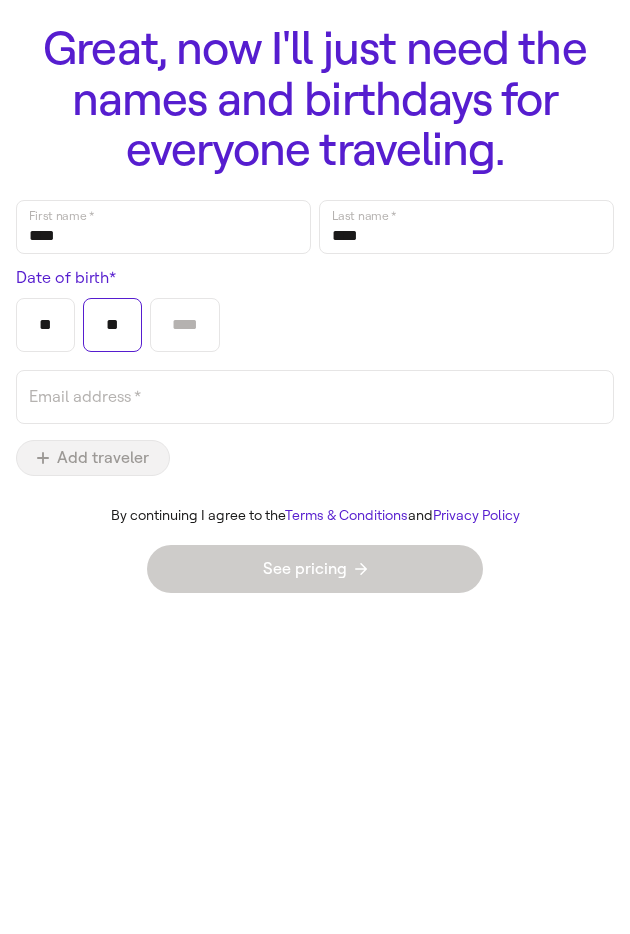 type on "**" 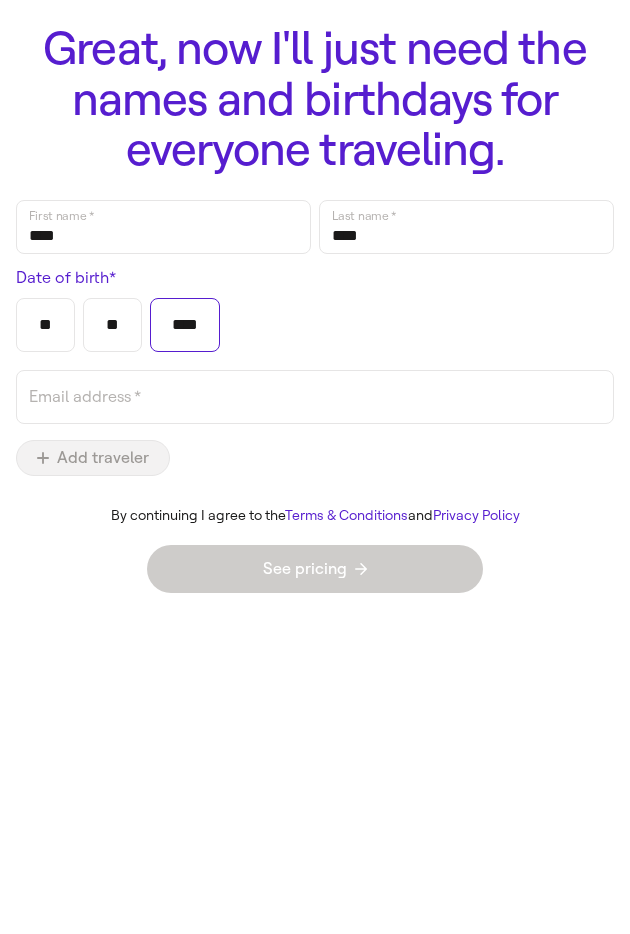 type on "****" 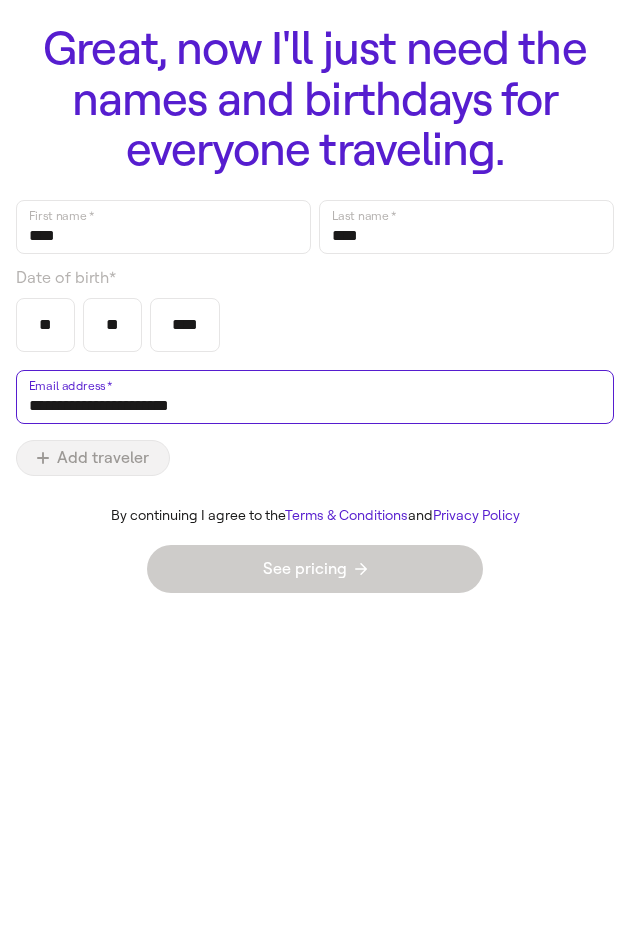 type on "**********" 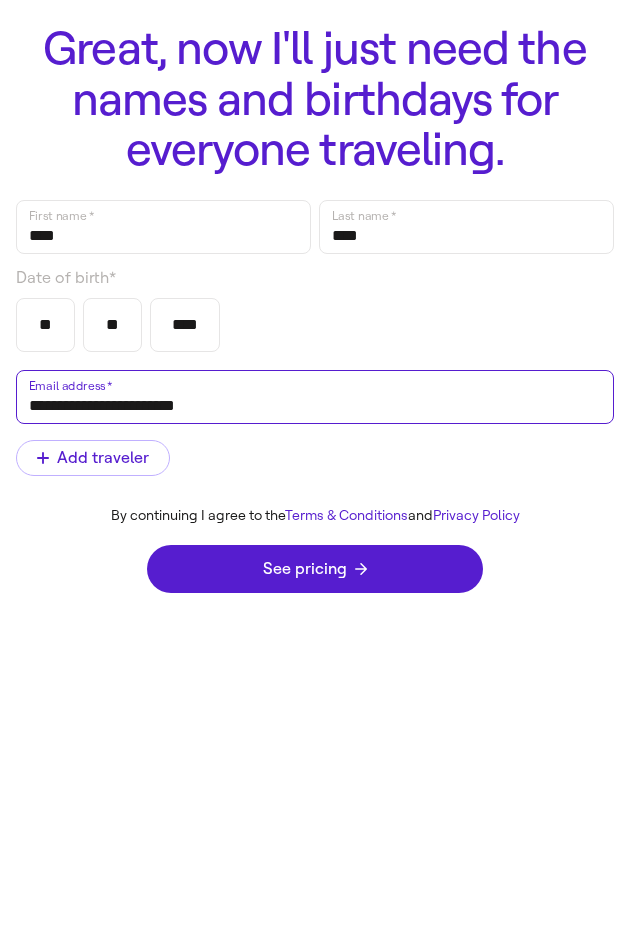click at bounding box center [0, 0] 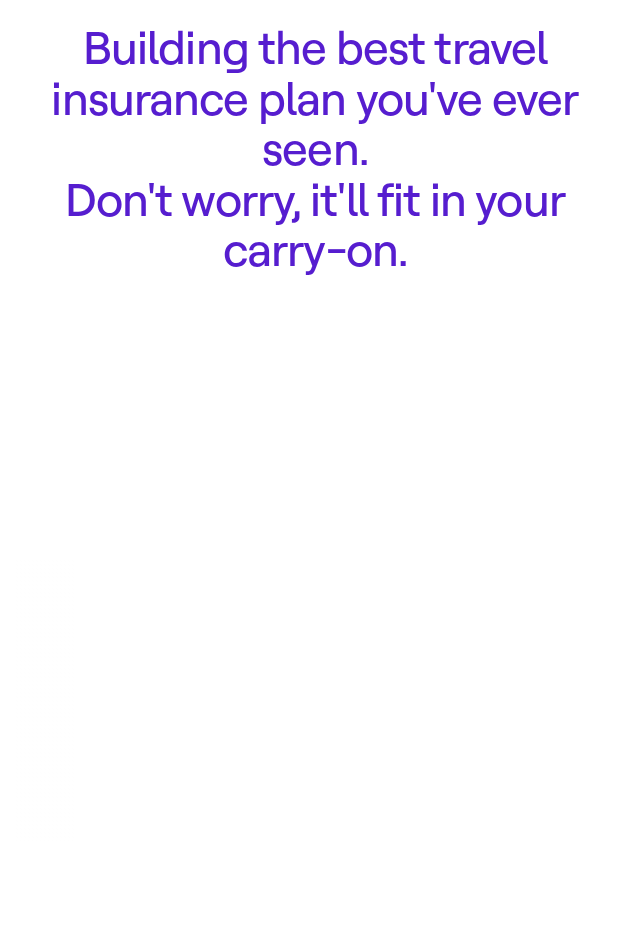 scroll, scrollTop: 0, scrollLeft: 0, axis: both 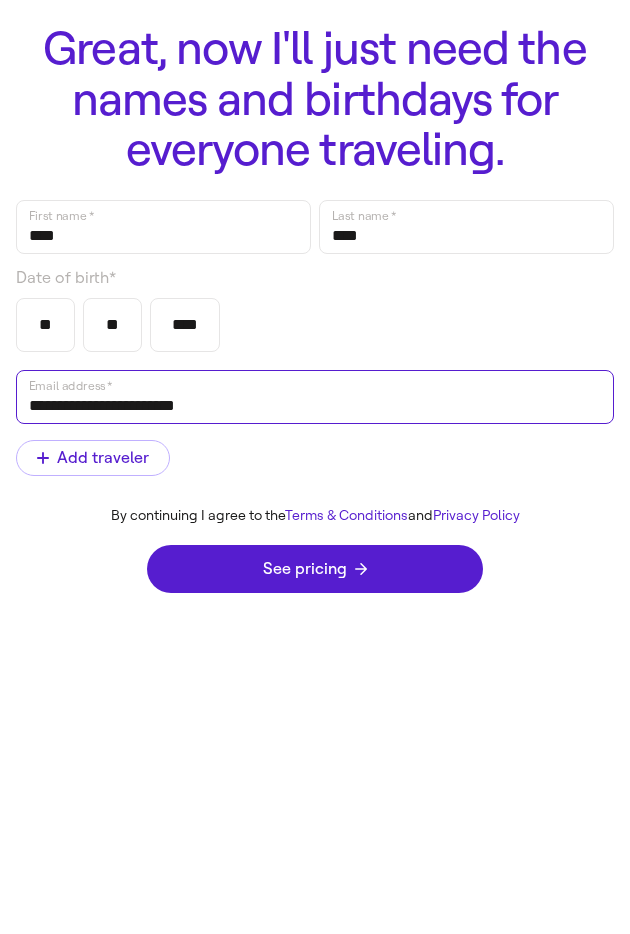 click on "**********" at bounding box center [315, 397] 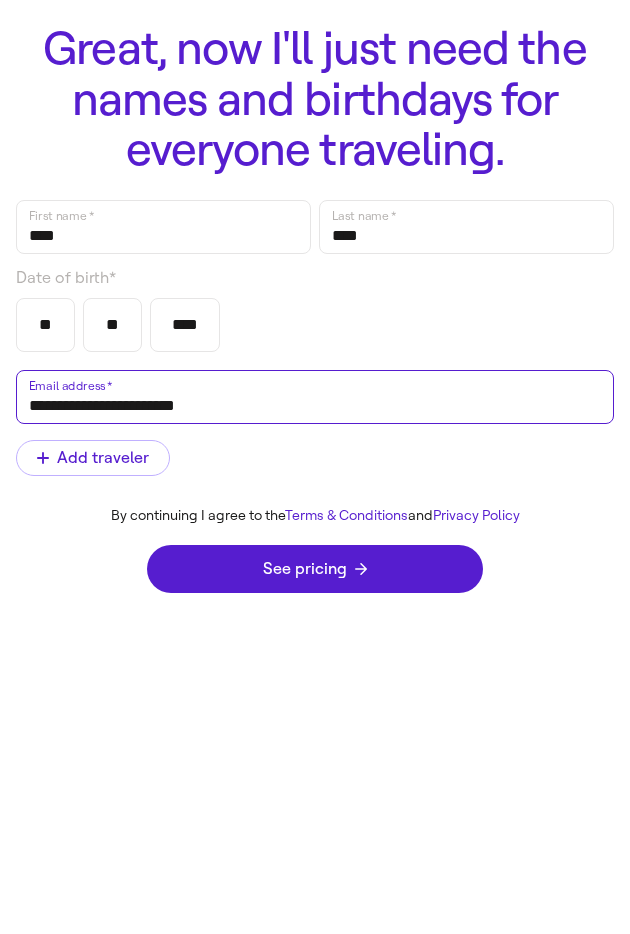 click on "**********" at bounding box center (315, 397) 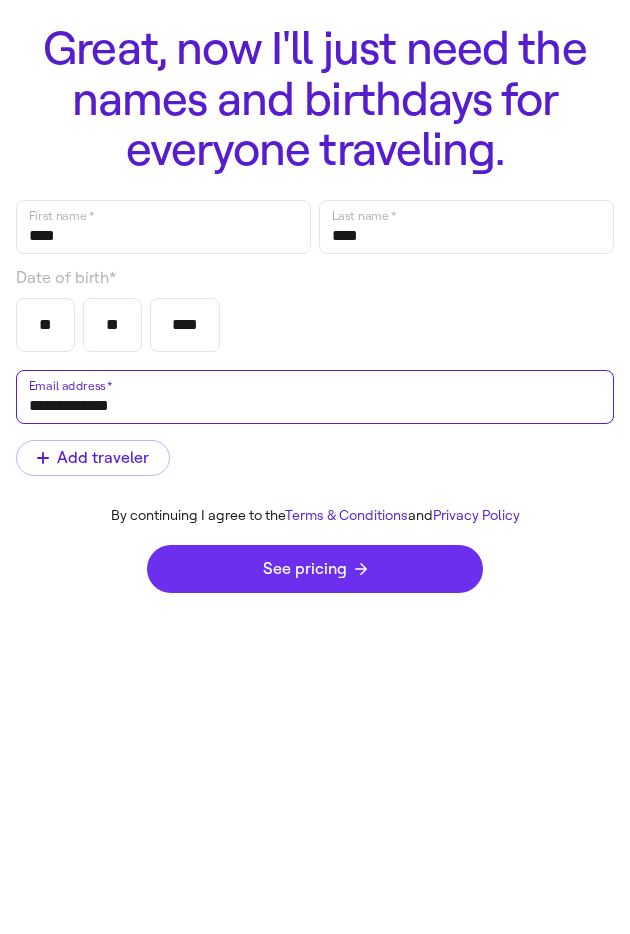 type on "**********" 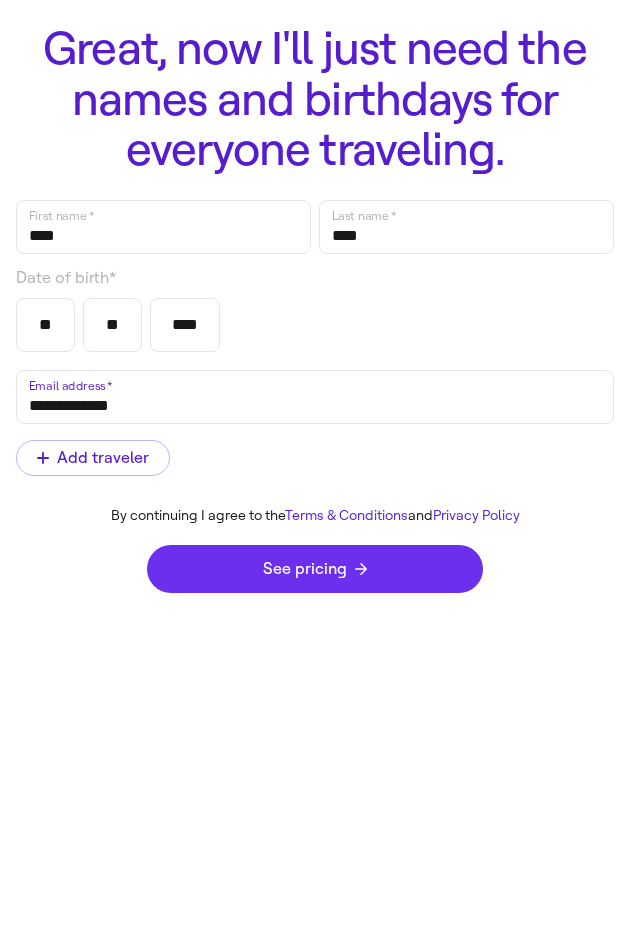 click on "See pricing" at bounding box center [315, 569] 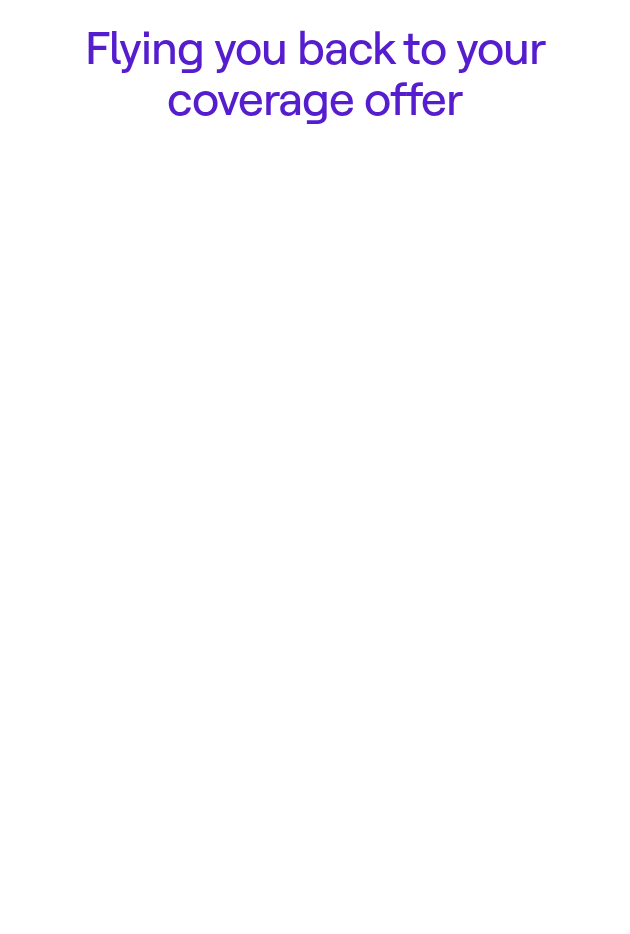 scroll, scrollTop: 0, scrollLeft: 0, axis: both 